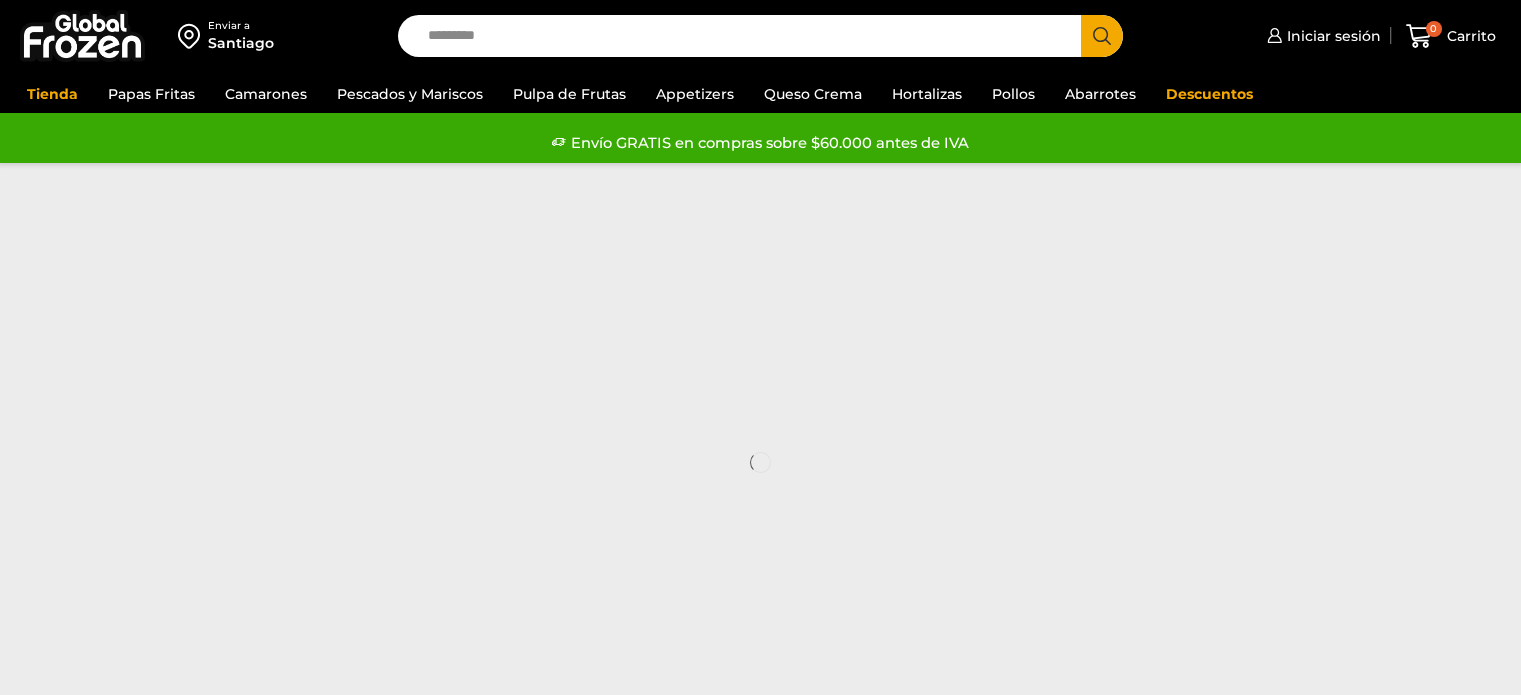 scroll, scrollTop: 0, scrollLeft: 0, axis: both 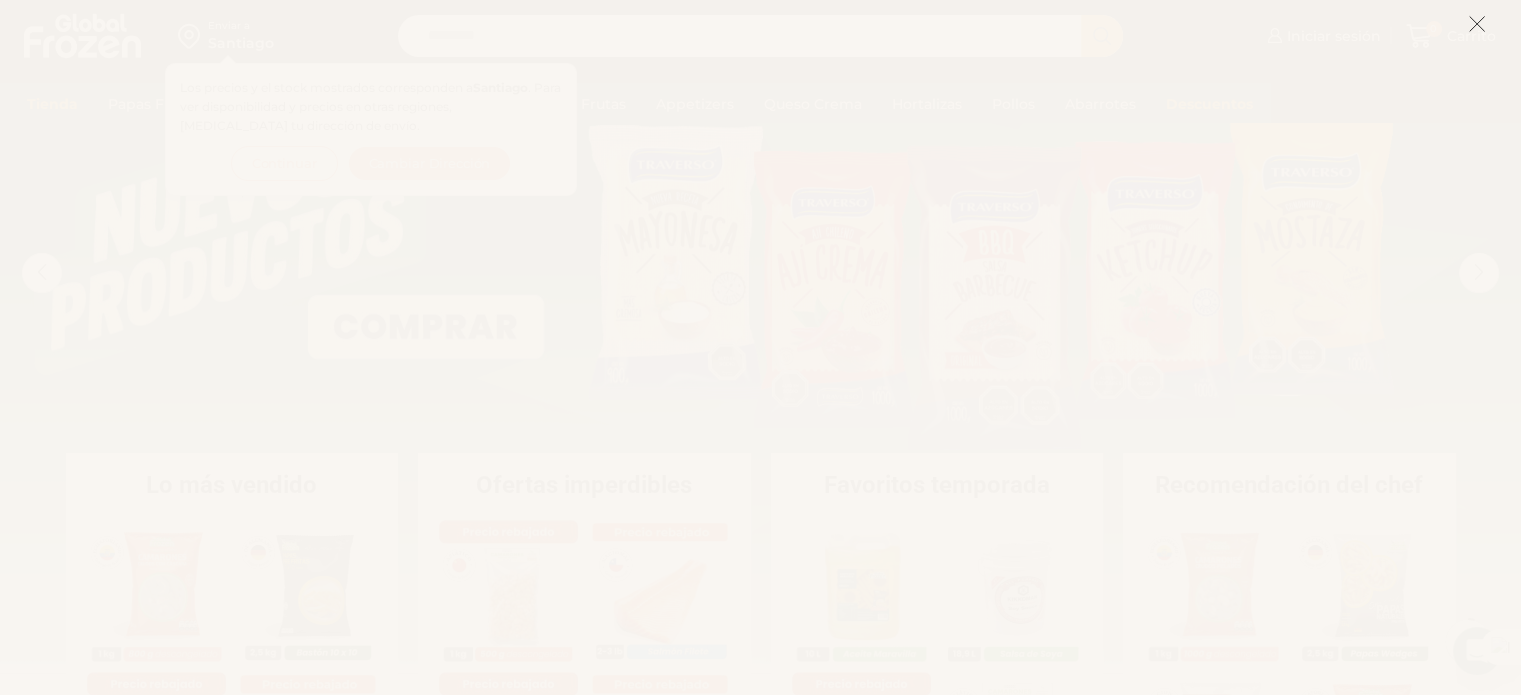 click 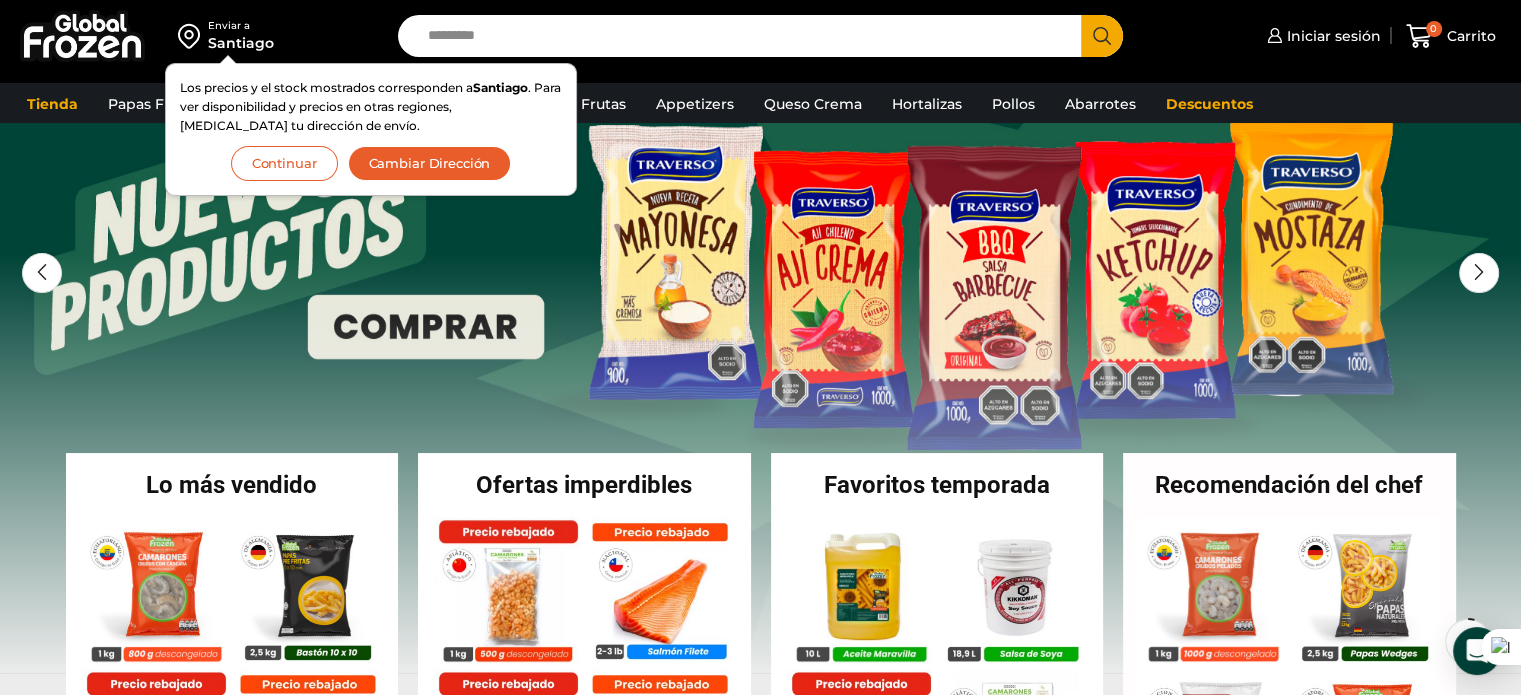 click at bounding box center (760, 2884) 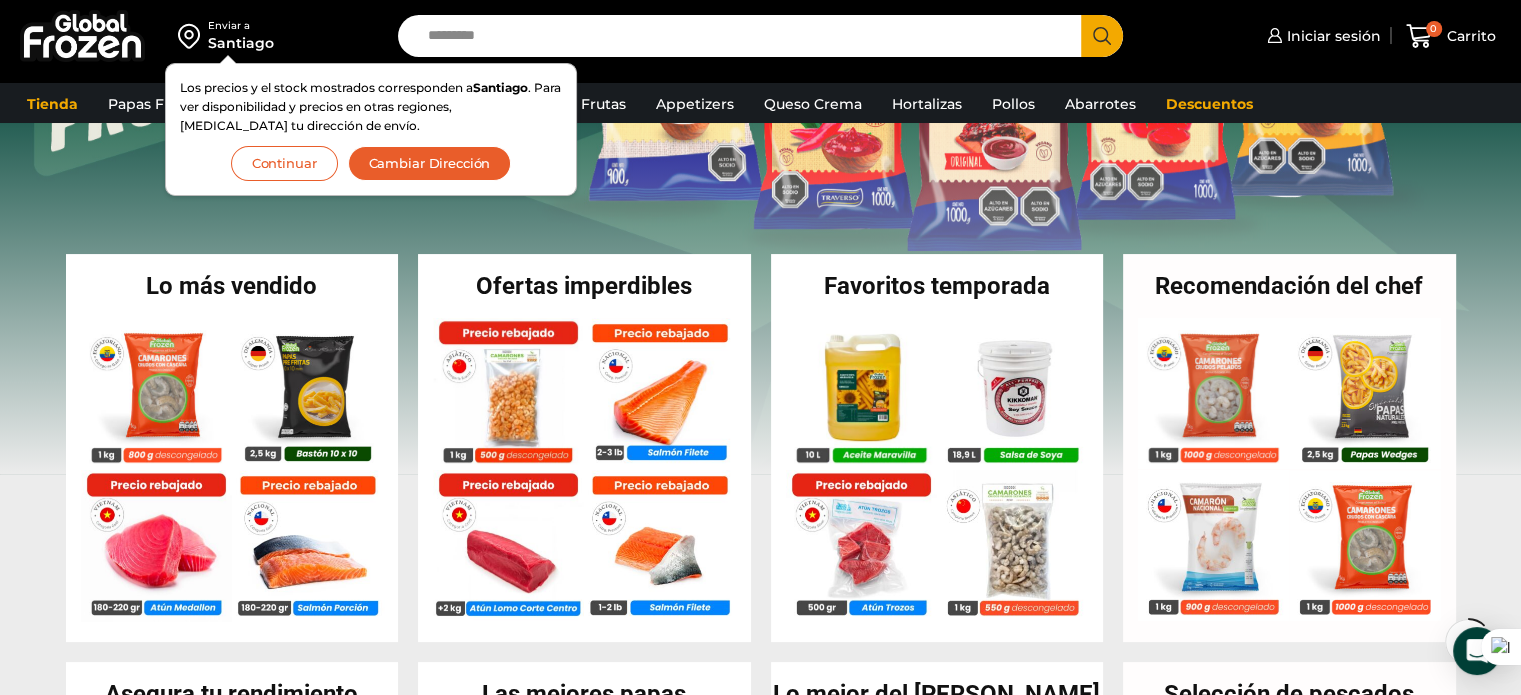 scroll, scrollTop: 300, scrollLeft: 0, axis: vertical 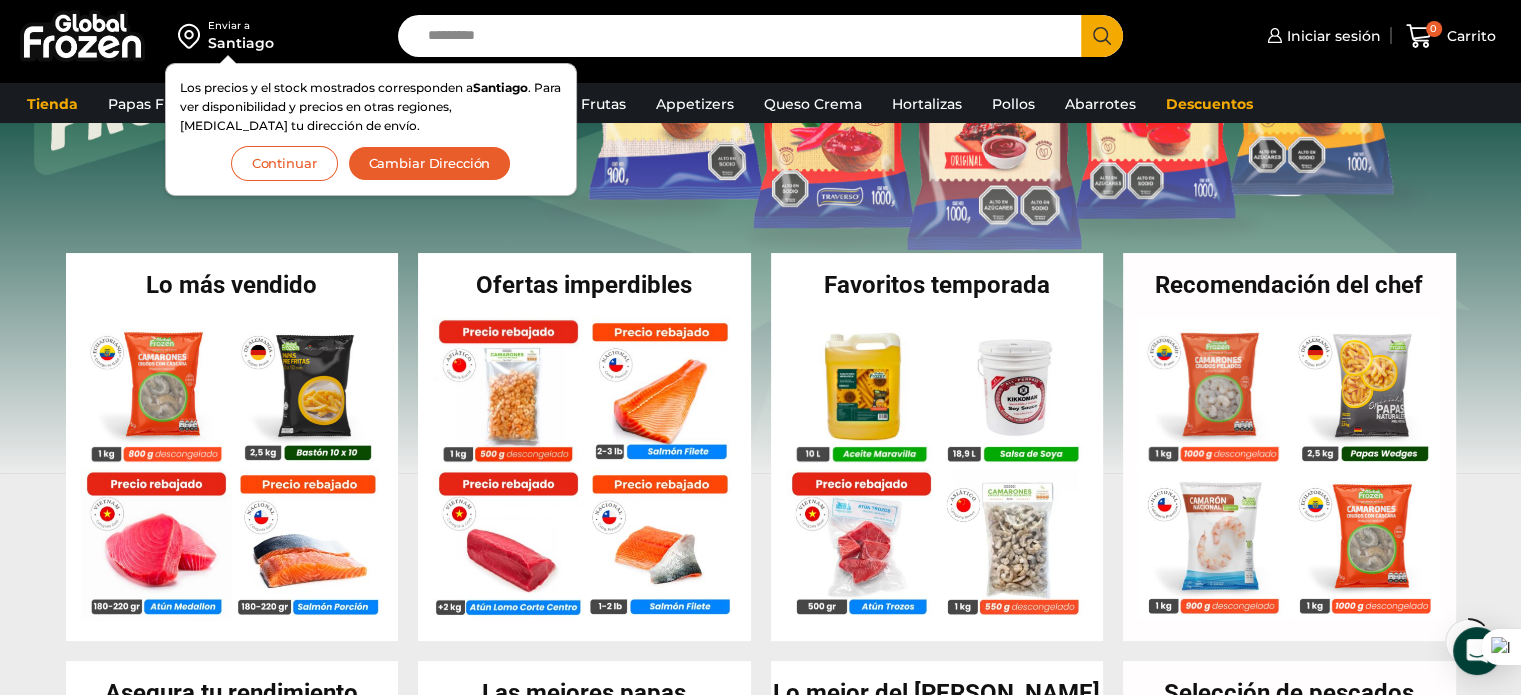 click on "Load more" at bounding box center (35, 4361) 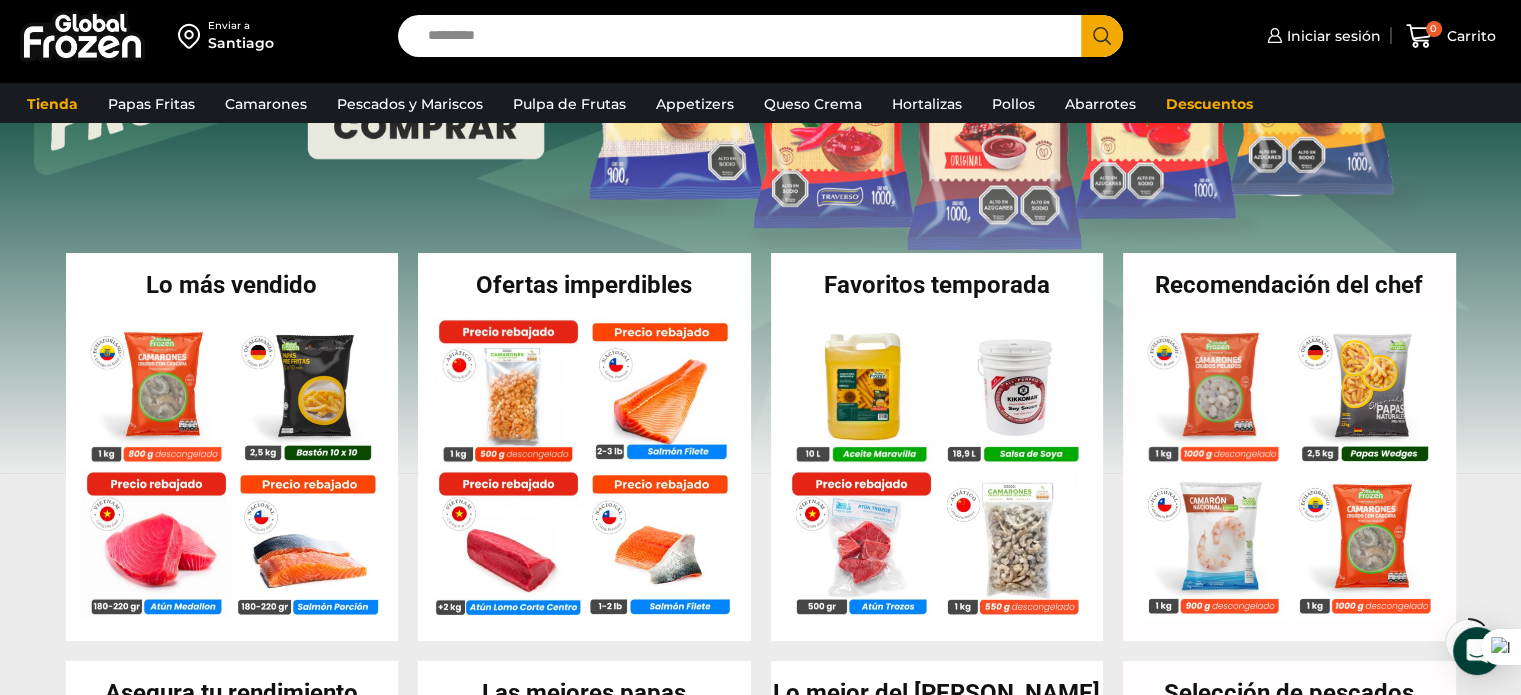 click at bounding box center (23, 2835) 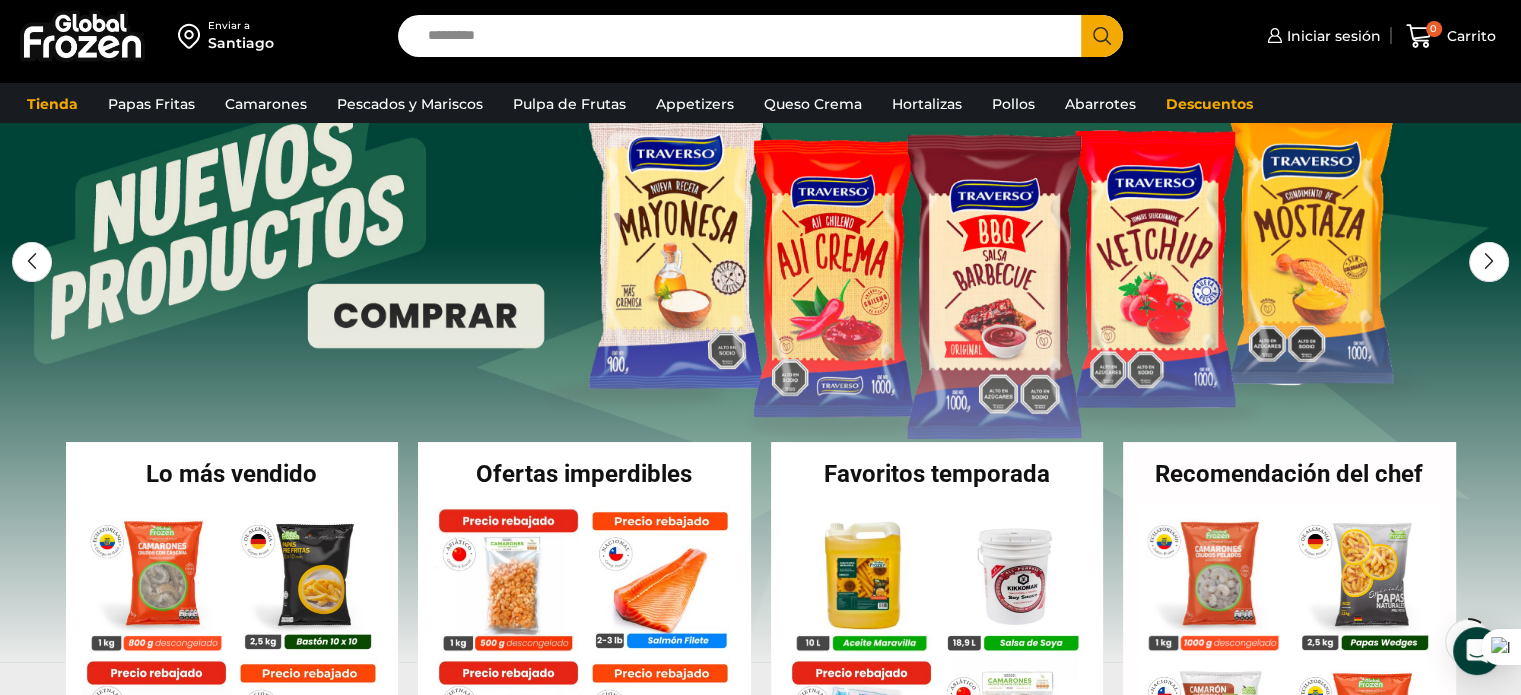 scroll, scrollTop: 100, scrollLeft: 0, axis: vertical 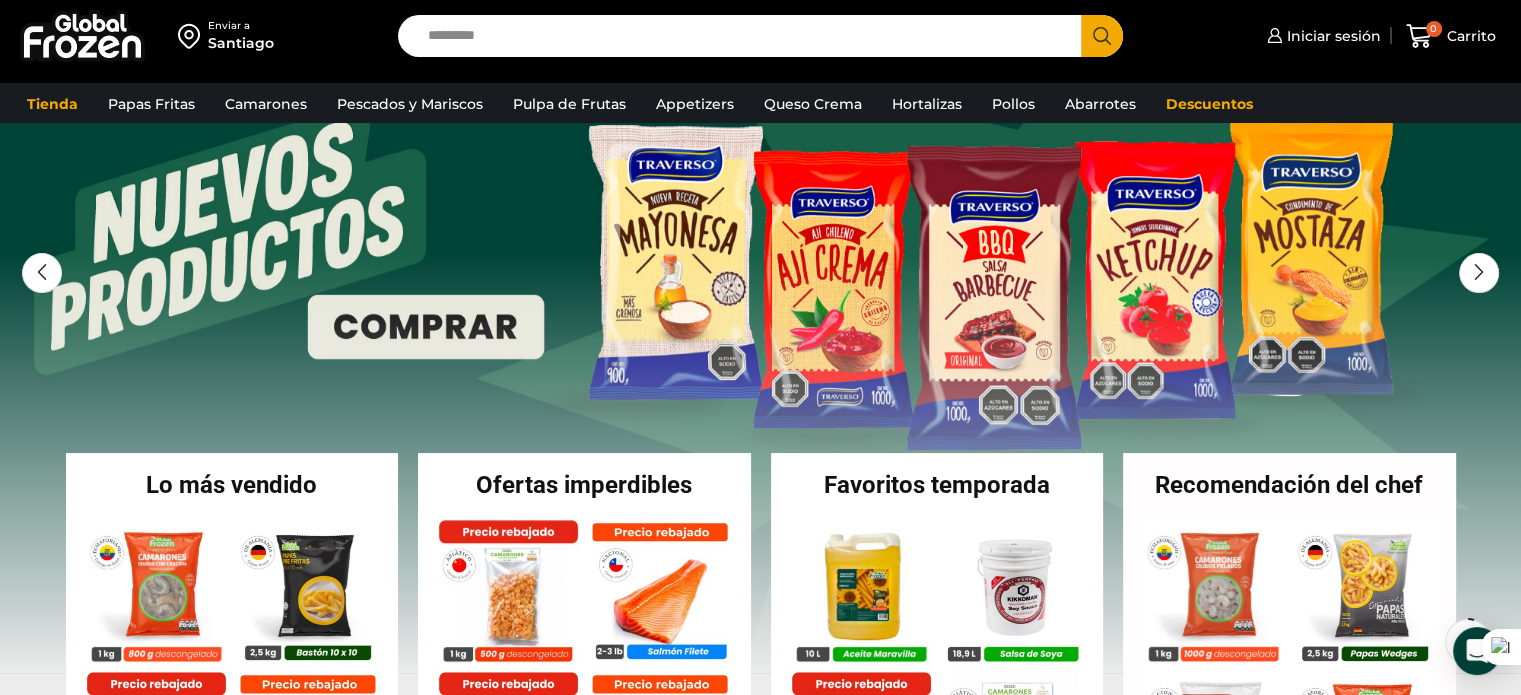 click at bounding box center (24, 3029) 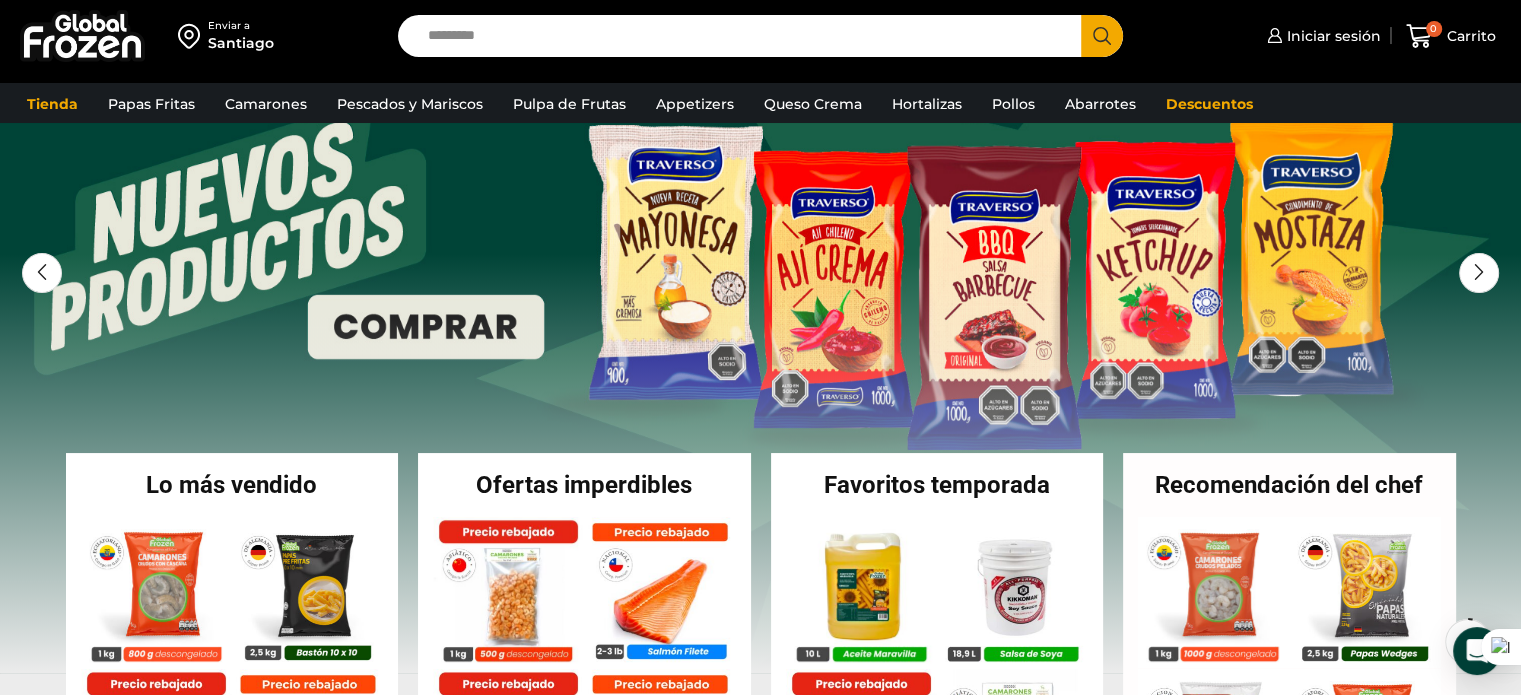 scroll, scrollTop: 0, scrollLeft: 0, axis: both 